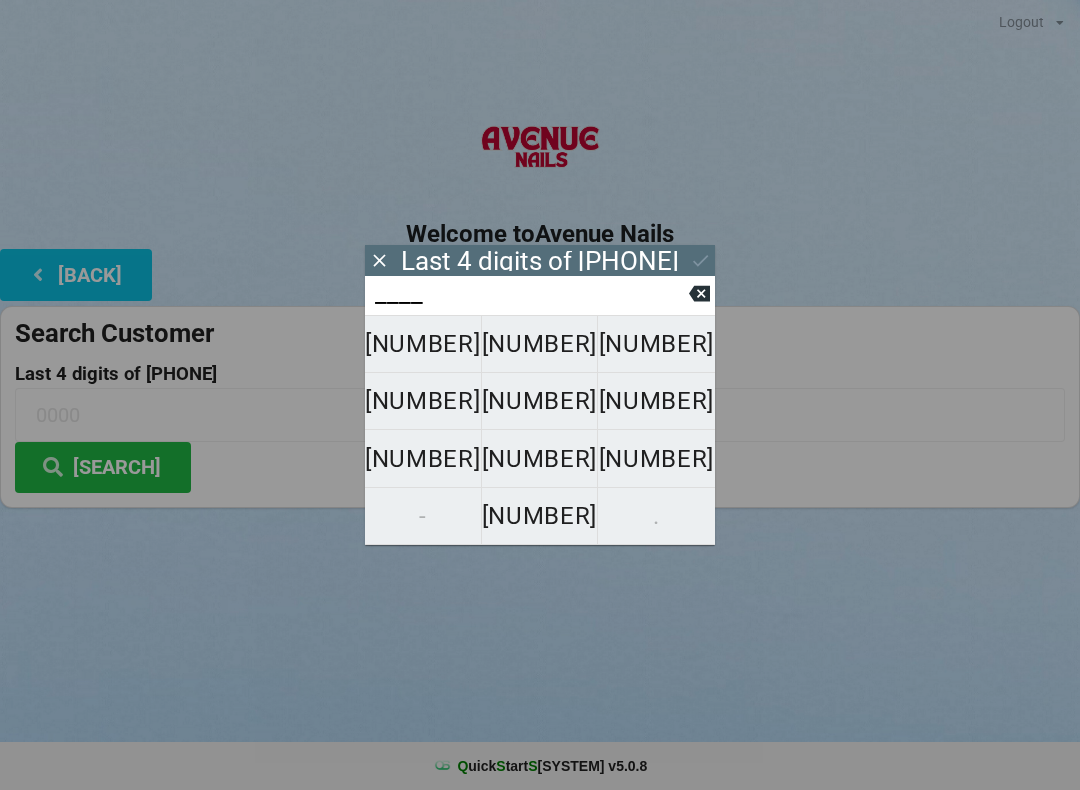 scroll, scrollTop: 0, scrollLeft: 0, axis: both 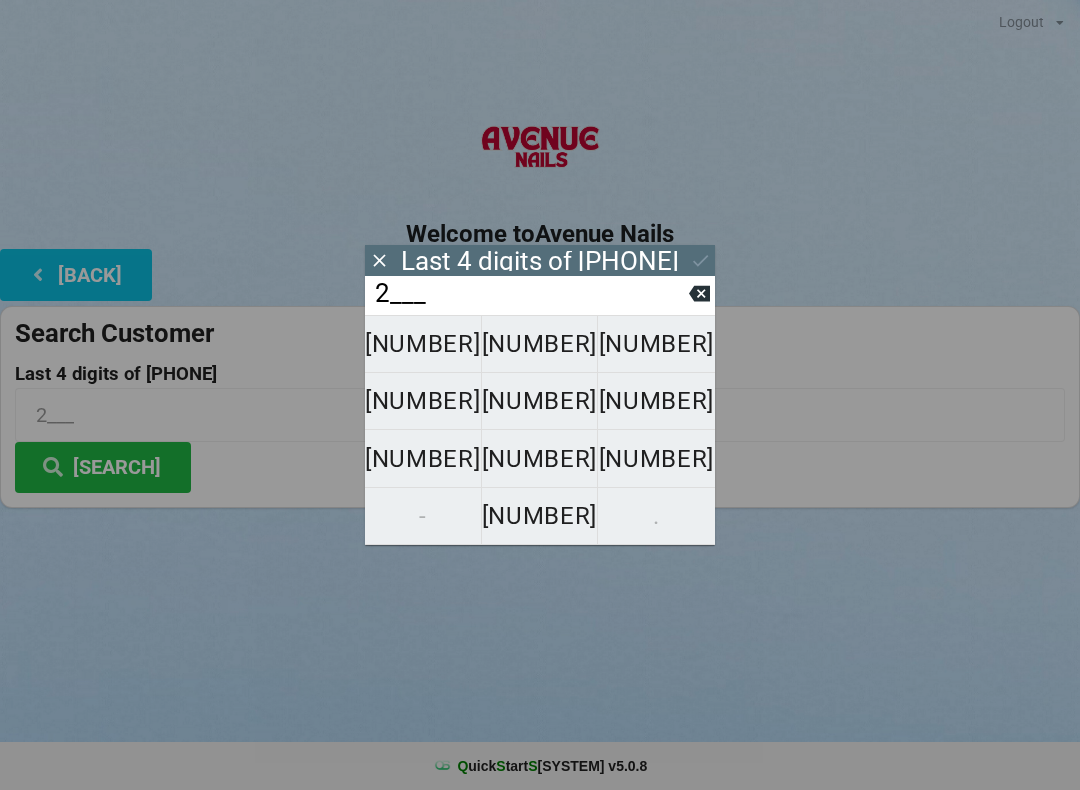 click on "[NUMBER]" at bounding box center (656, 459) 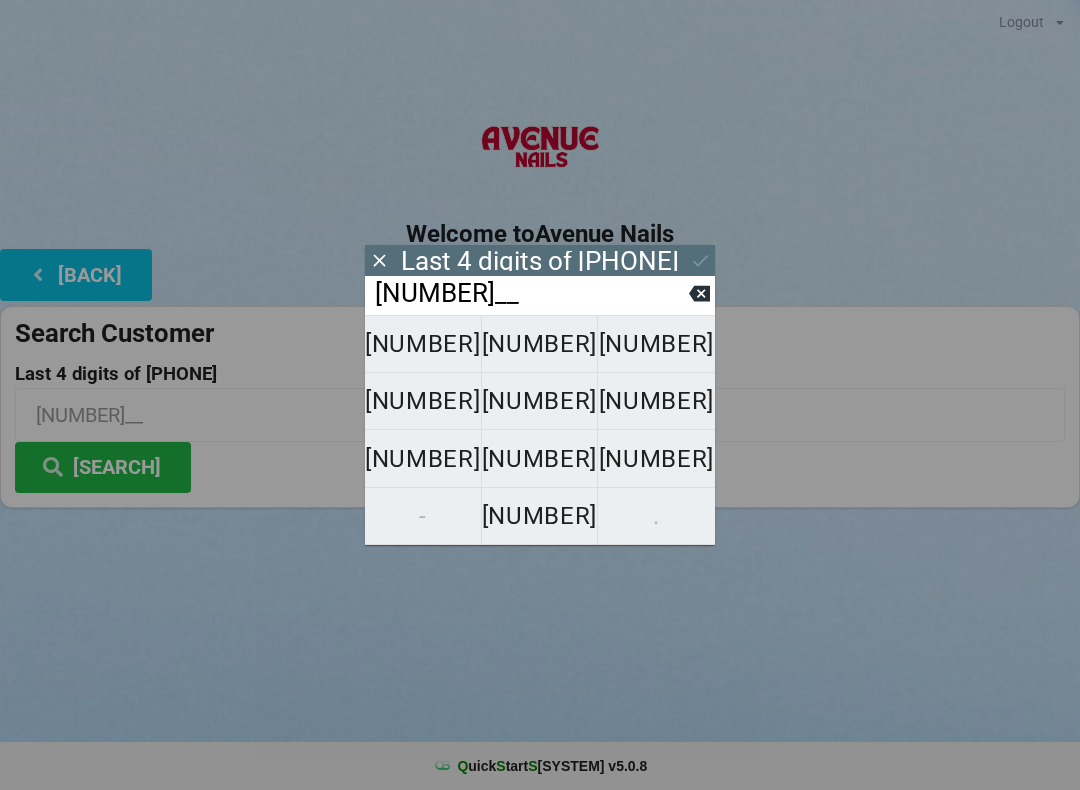 click on "[NUMBER]" at bounding box center (540, 516) 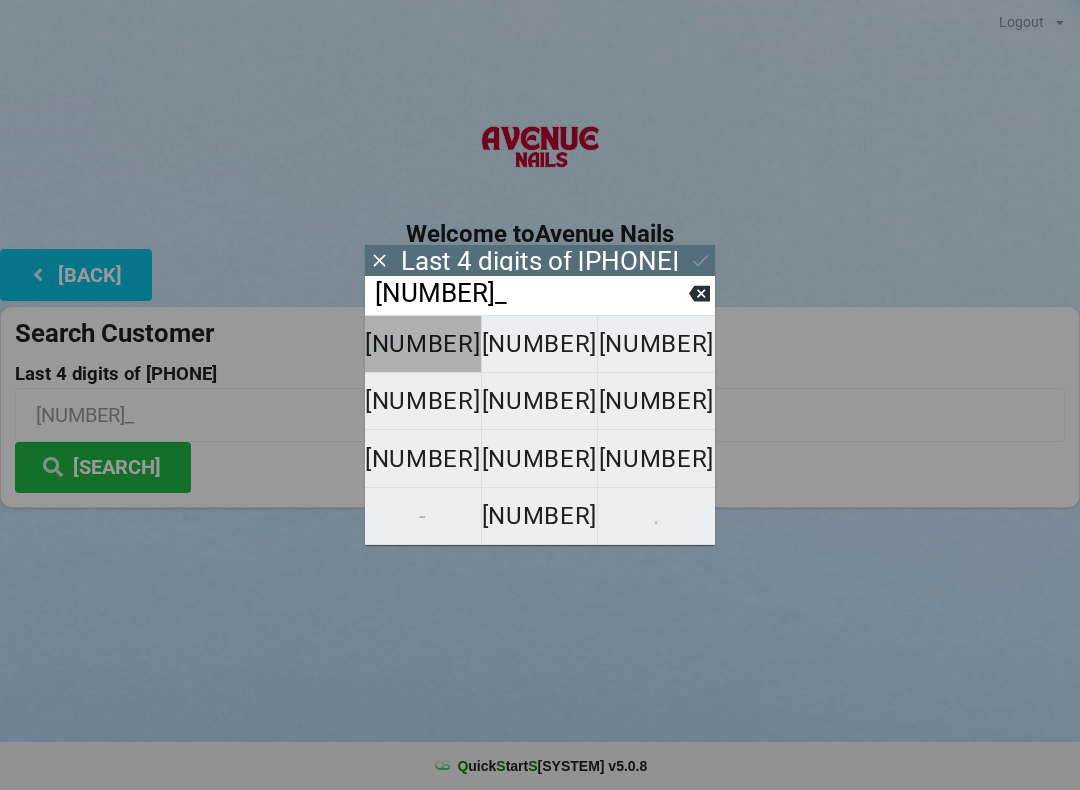 click on "[NUMBER]" at bounding box center (423, 344) 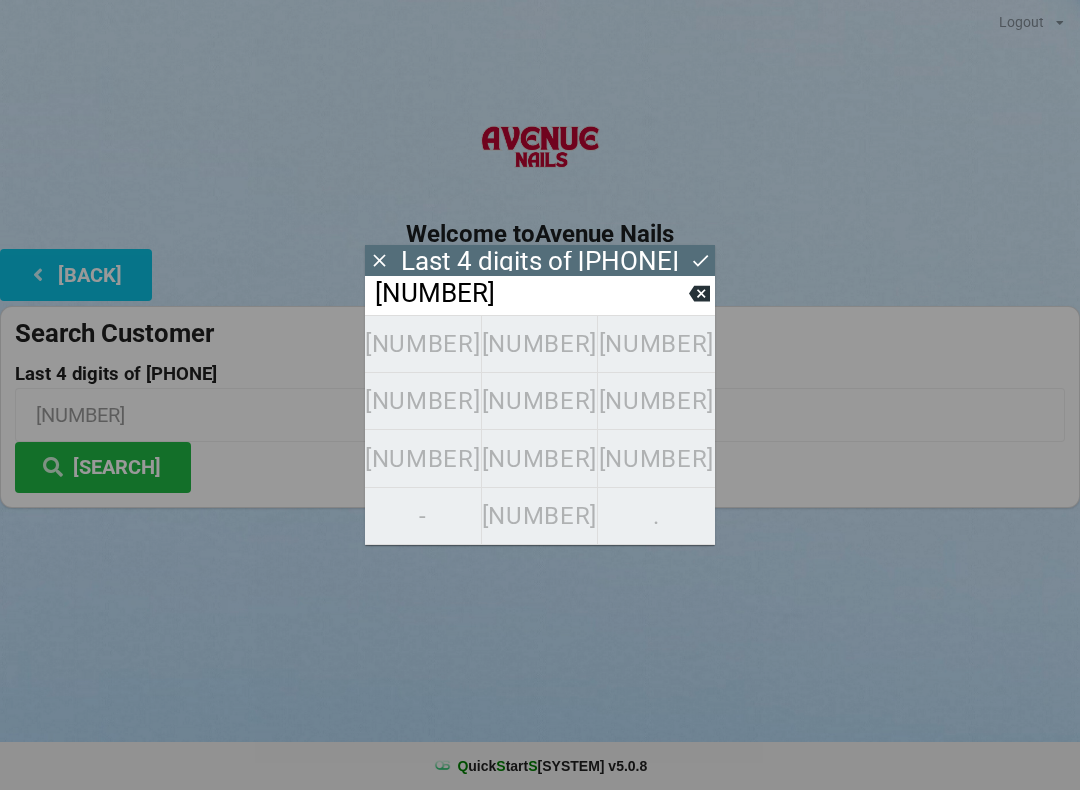 click on "[SEARCH]" at bounding box center [103, 467] 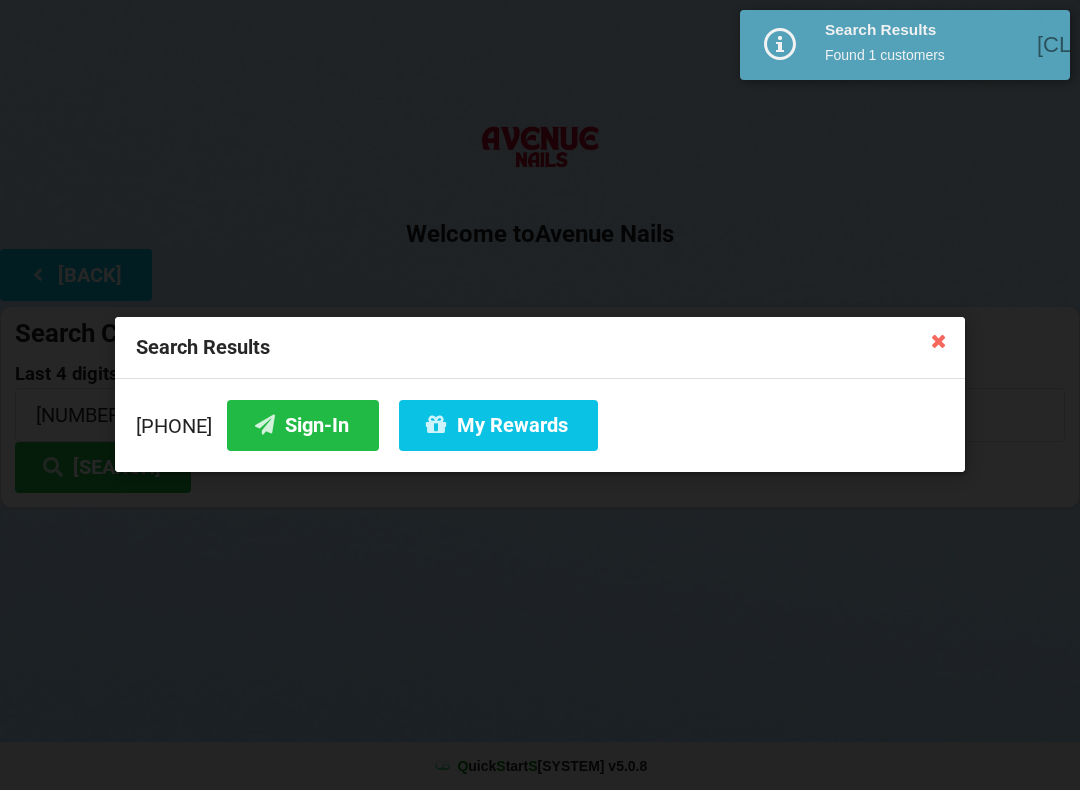 click on "Sign-In" at bounding box center (303, 425) 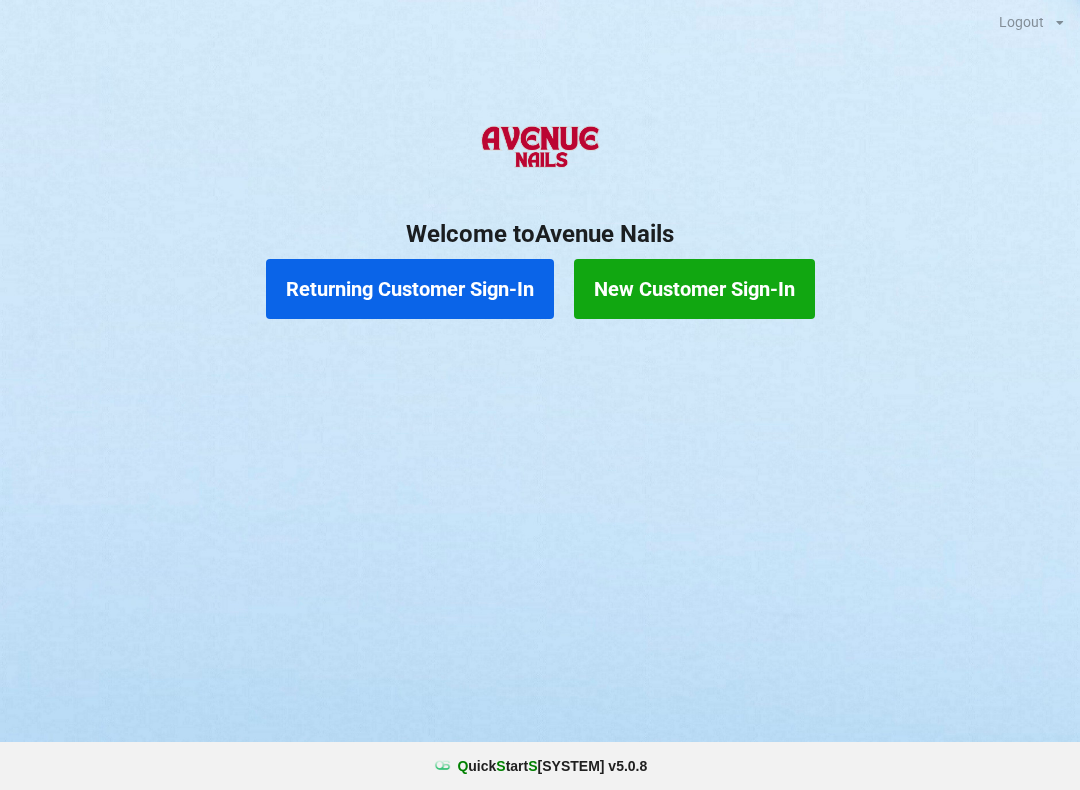 click on "Returning Customer Sign-In New Customer Sign-In" at bounding box center (540, 289) 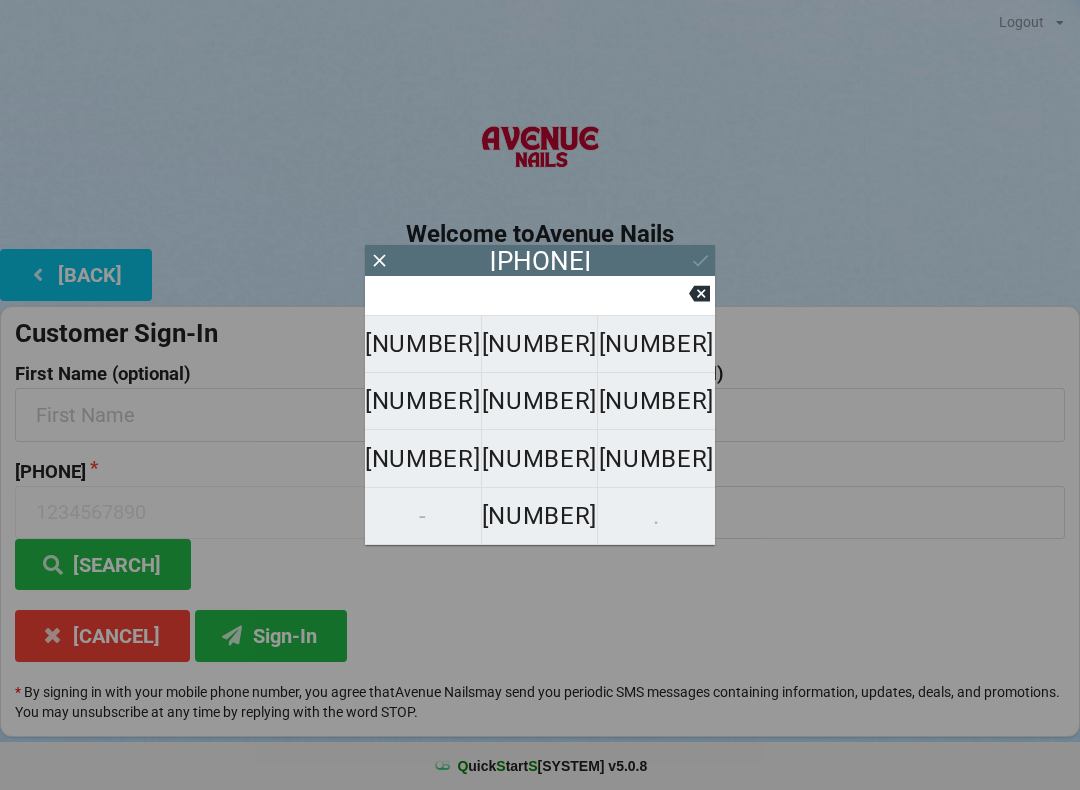 click on "[NUMBER]" at bounding box center [423, 401] 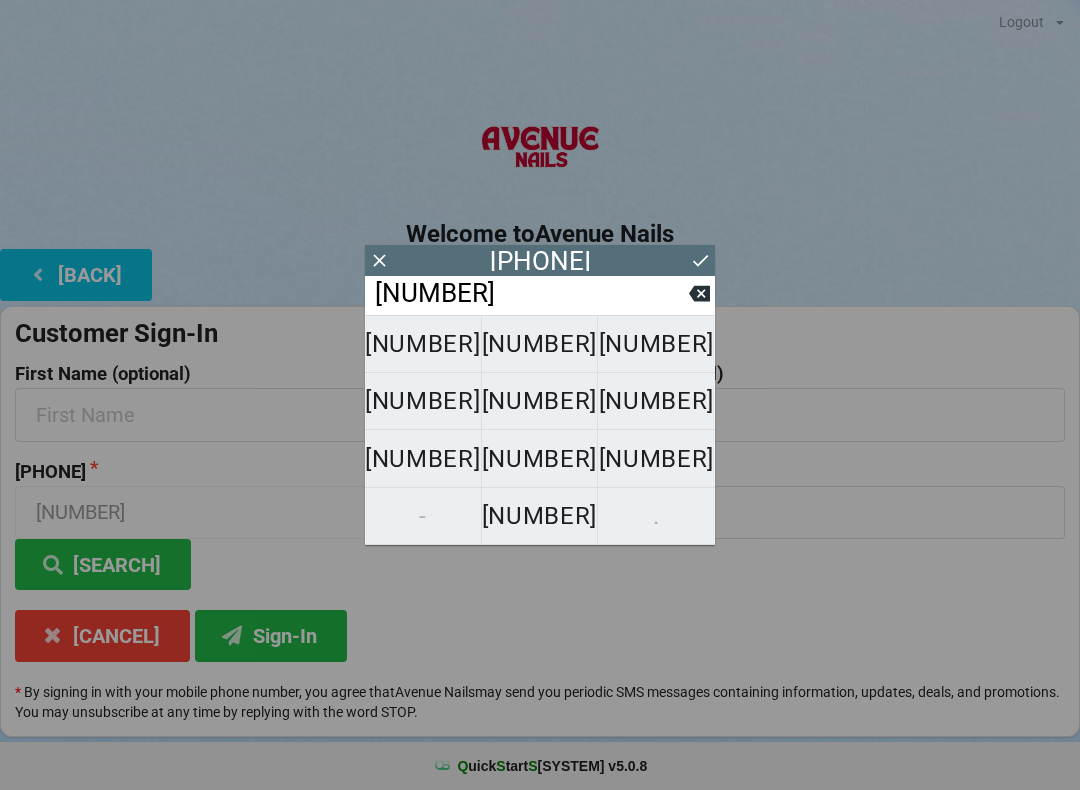 click on "[NUMBER]" at bounding box center [540, 516] 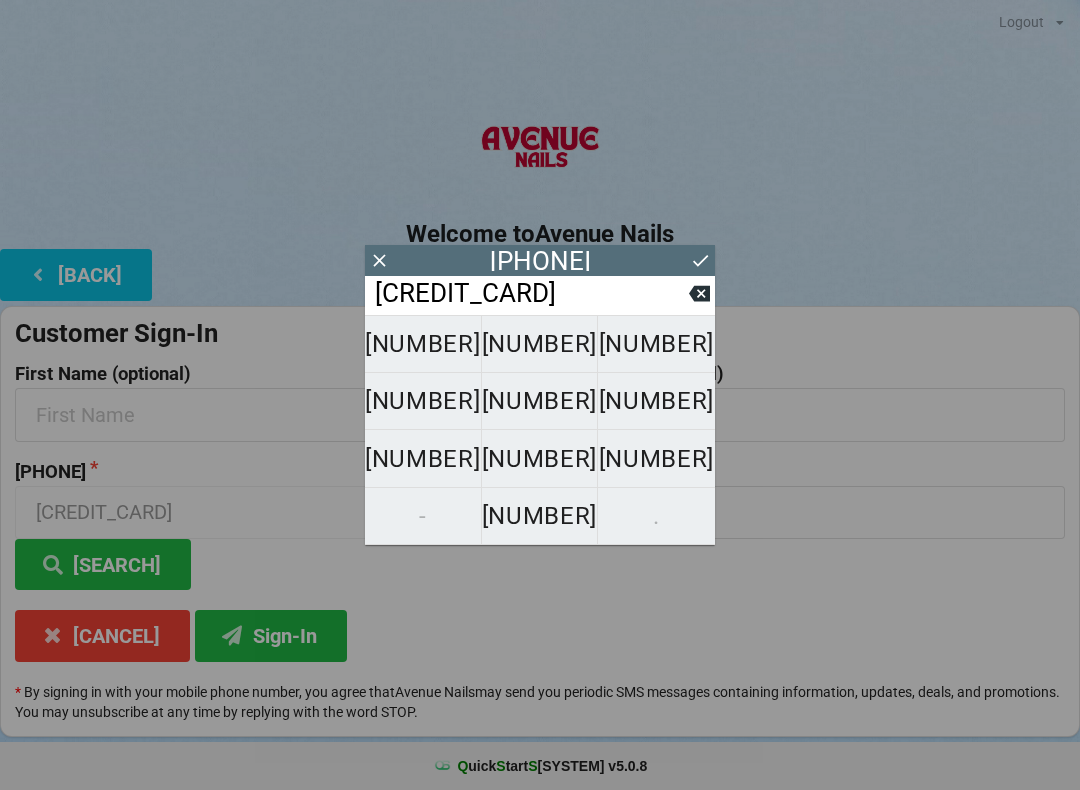 click on "[NUMBER]" at bounding box center (656, 401) 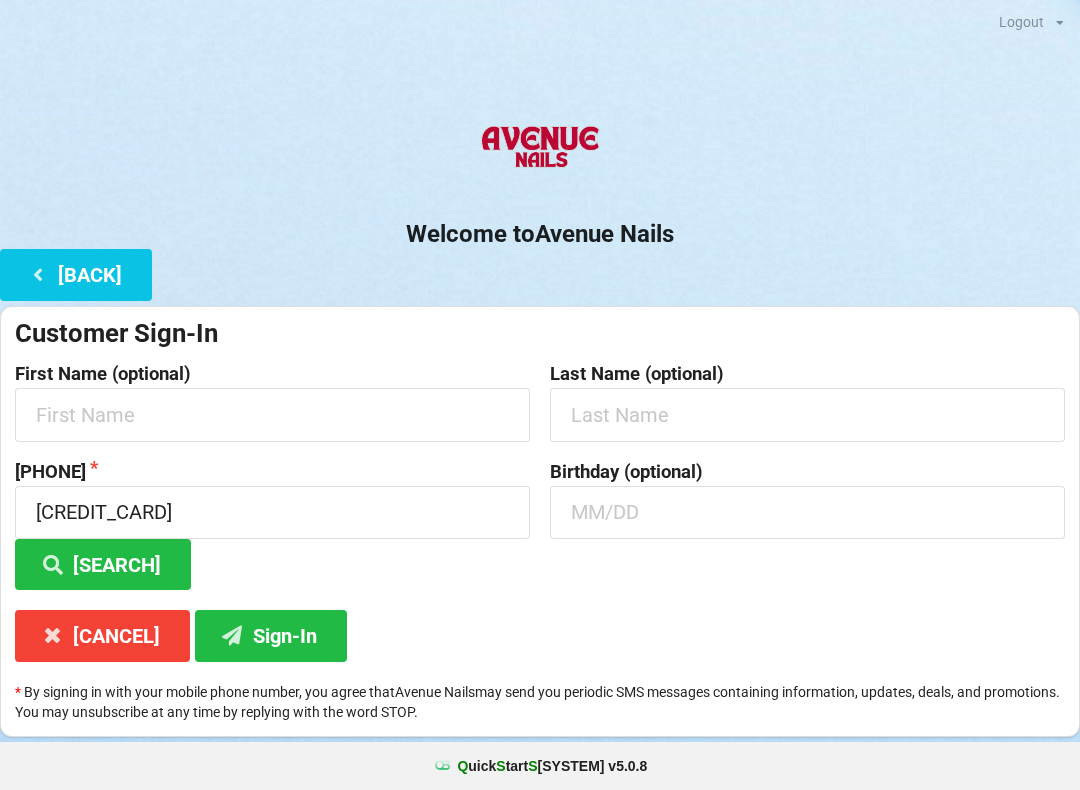click on "[CANCEL]" at bounding box center [102, 635] 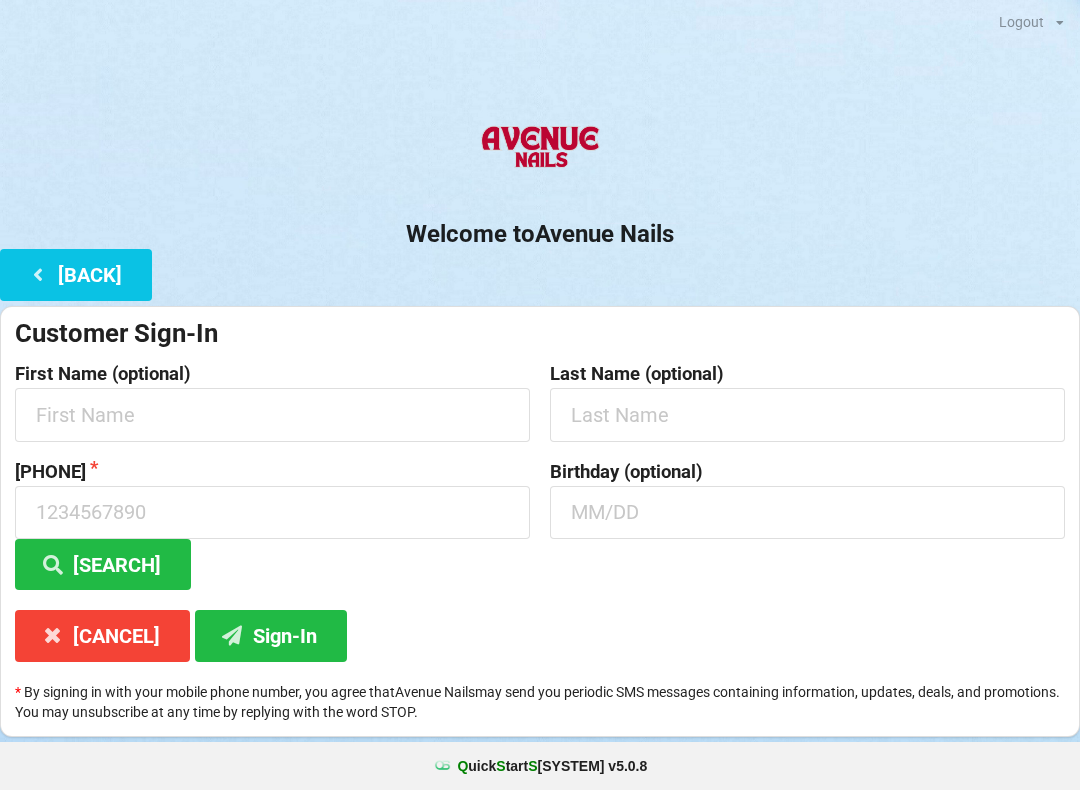 click on "[CANCEL]" at bounding box center (102, 635) 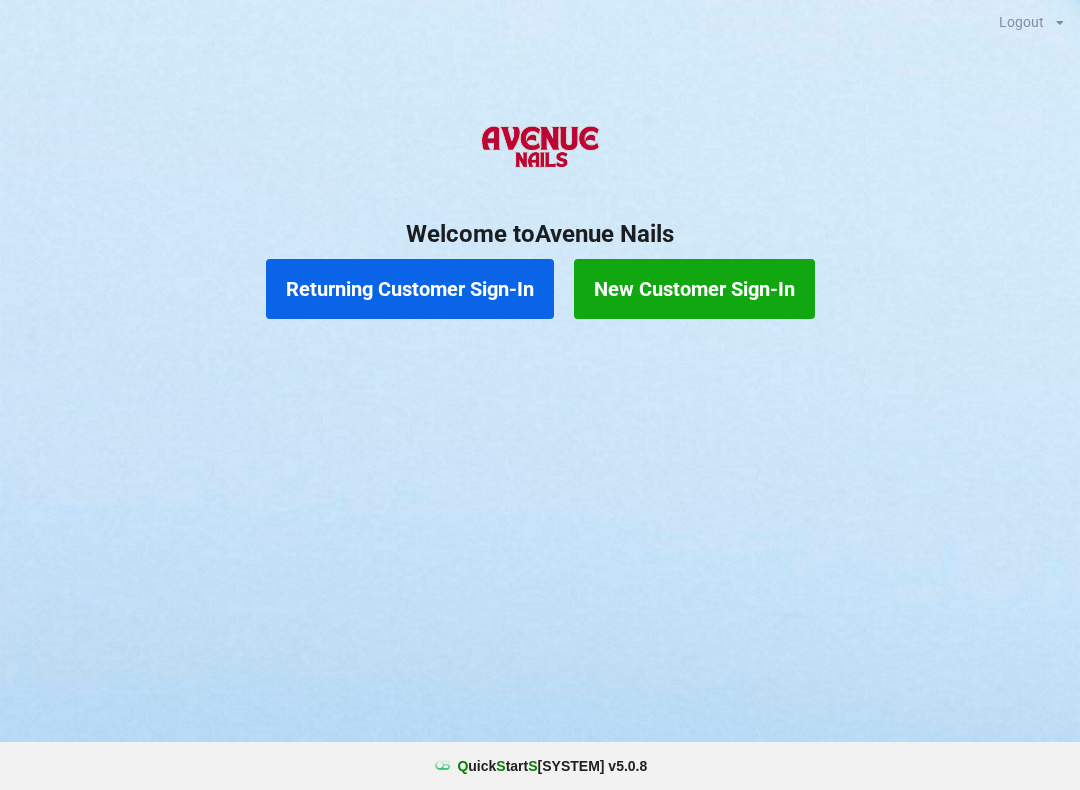 click on "Returning Customer Sign-In" at bounding box center [410, 289] 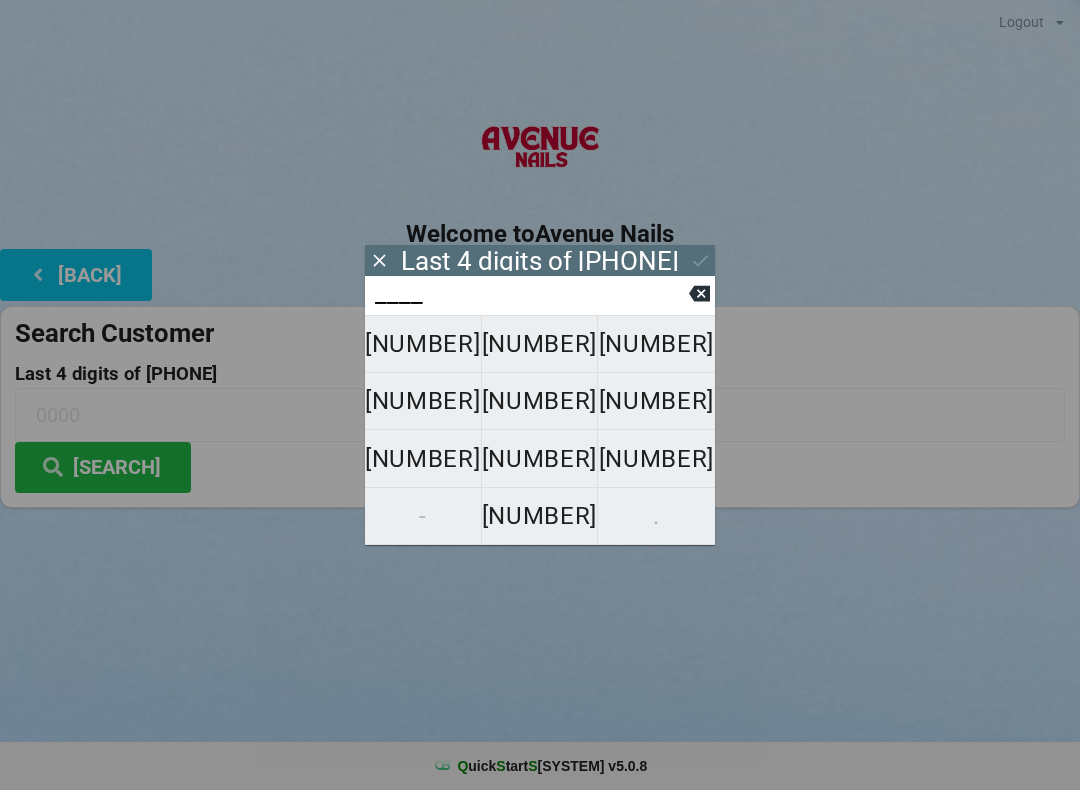 click on "[NUMBER]" at bounding box center (423, 401) 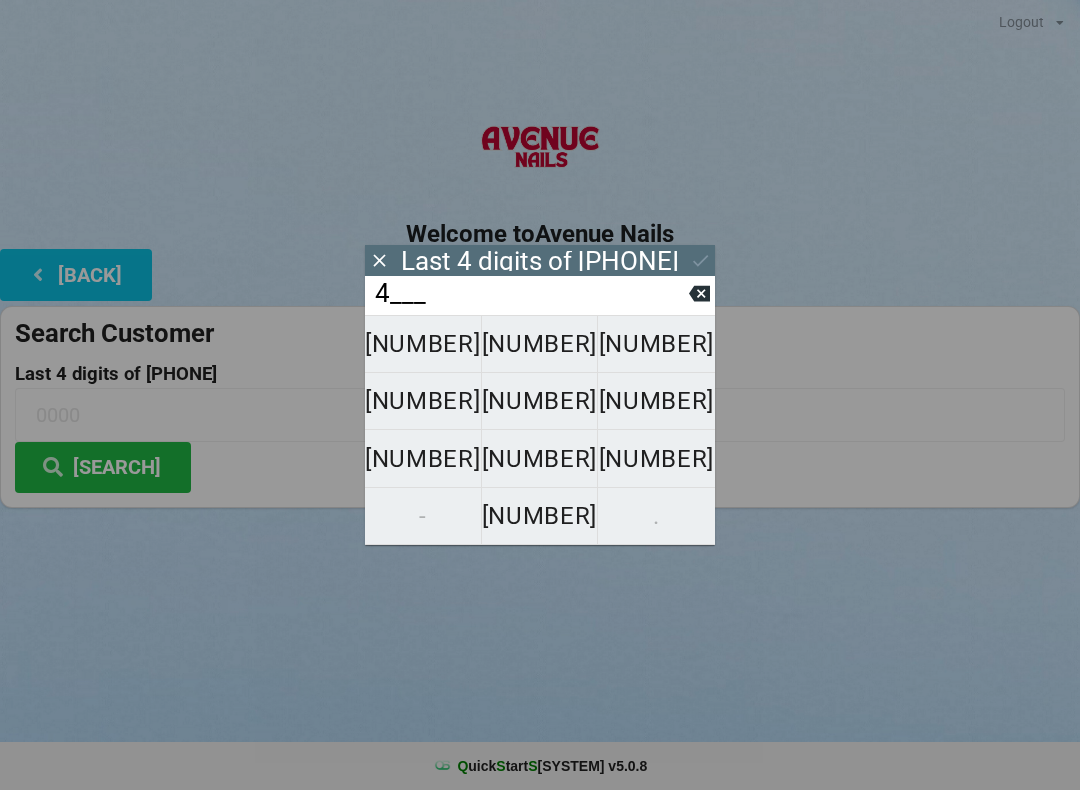 type on "4___" 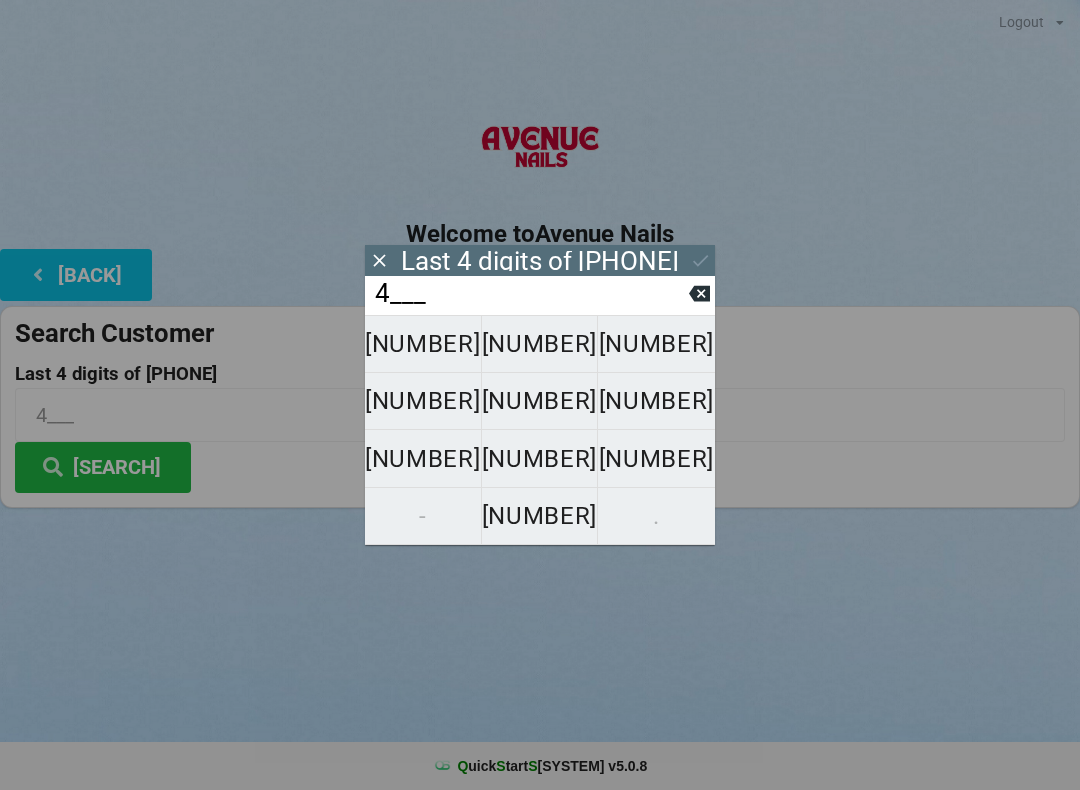 click on "[NUMBER]" at bounding box center [540, 516] 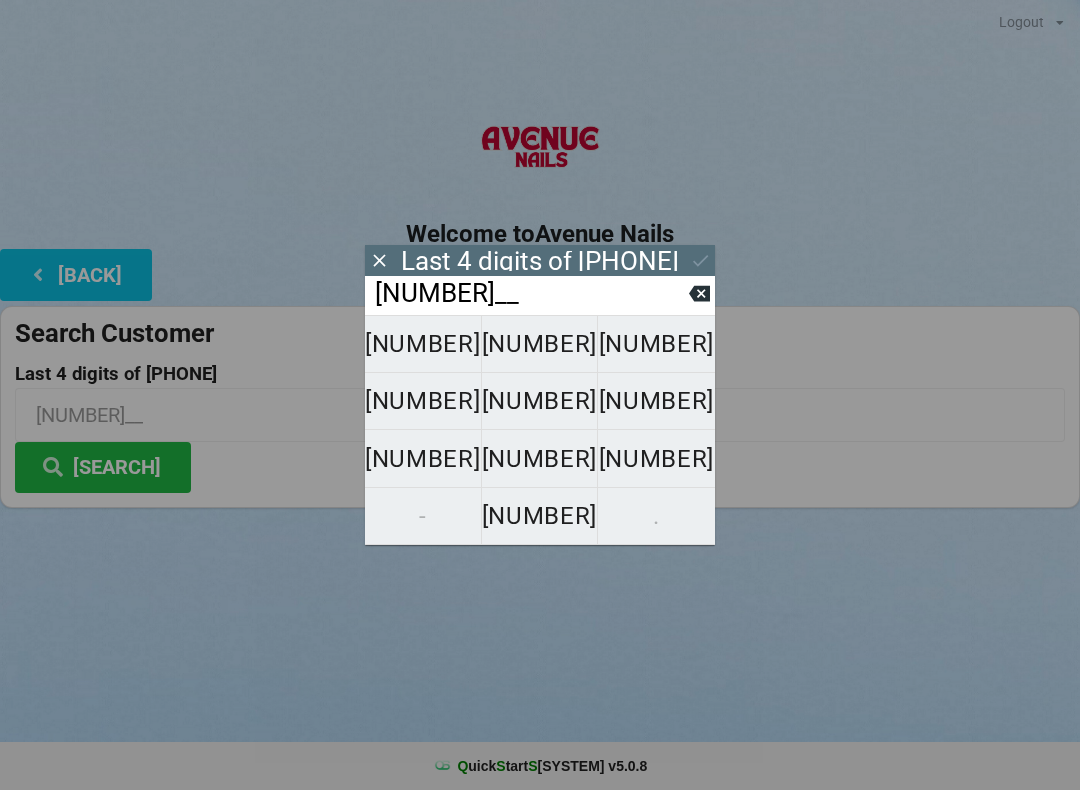 click on "[NUMBER]__" at bounding box center [531, 294] 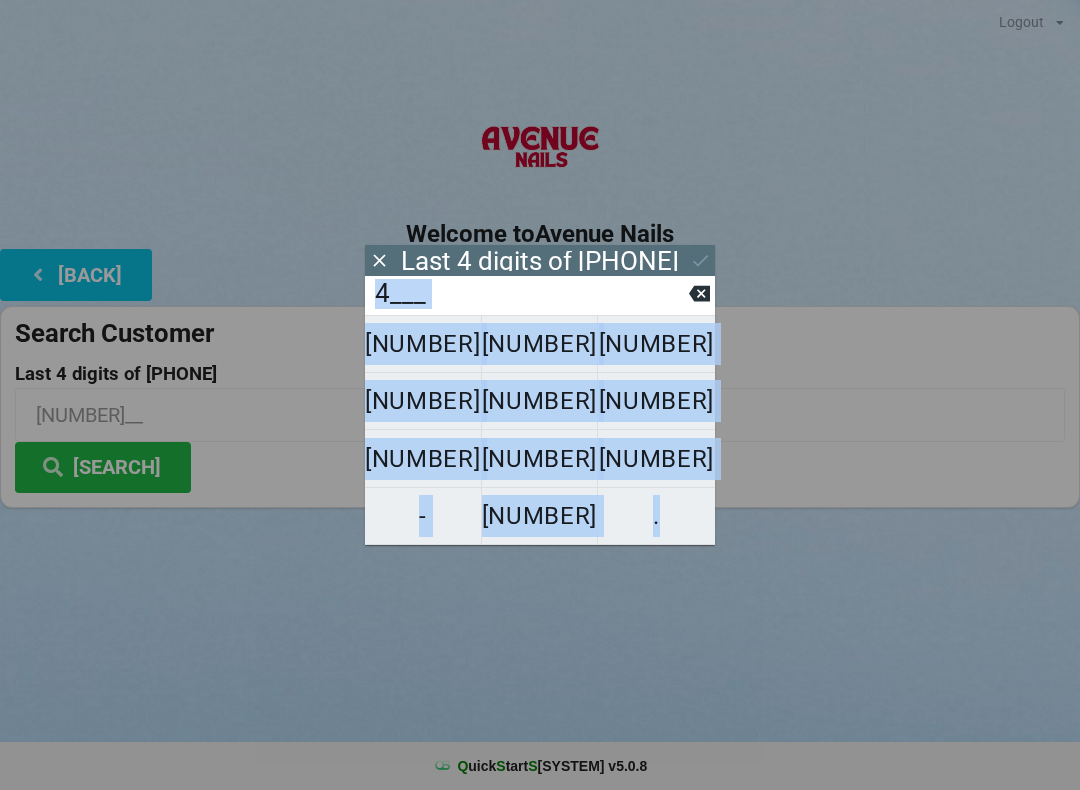 click at bounding box center (699, 293) 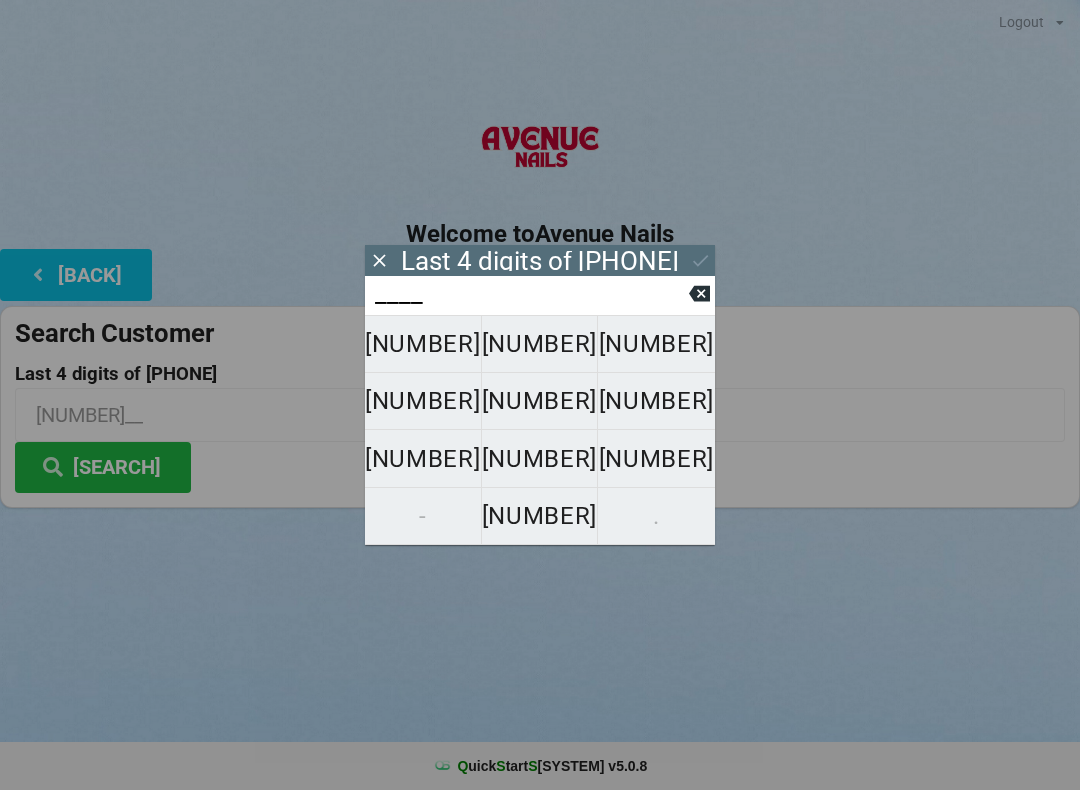 click 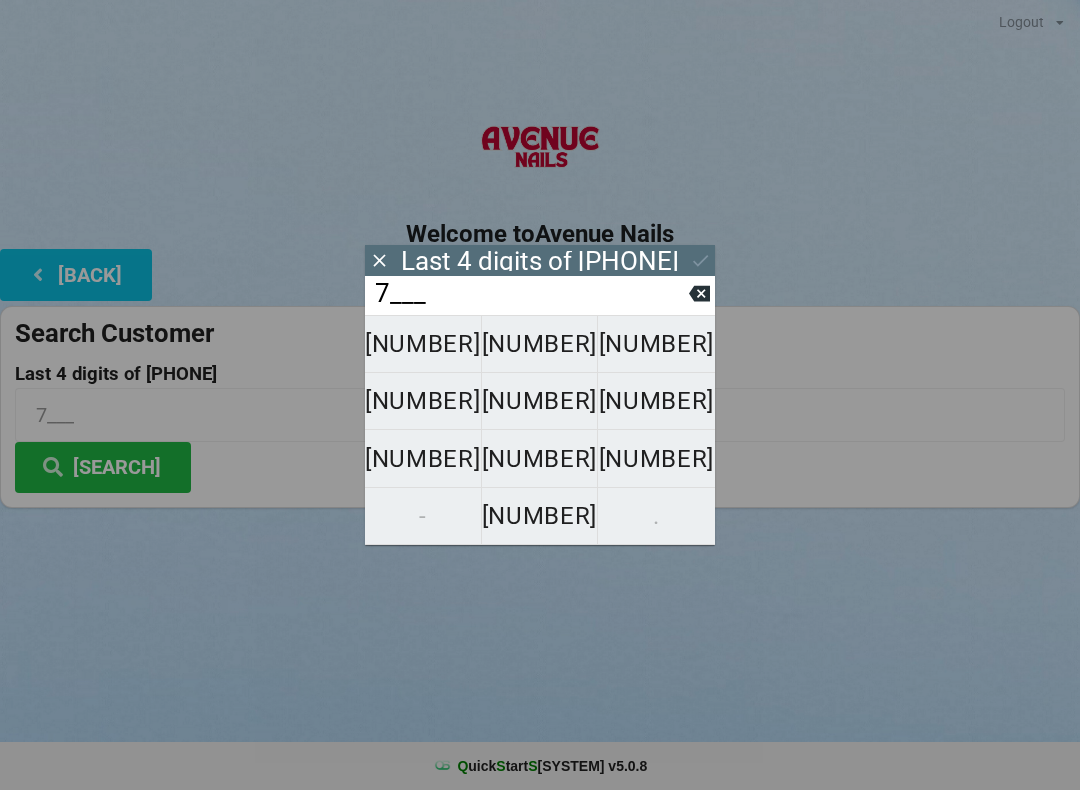 click on "[NUMBER]" at bounding box center [540, 516] 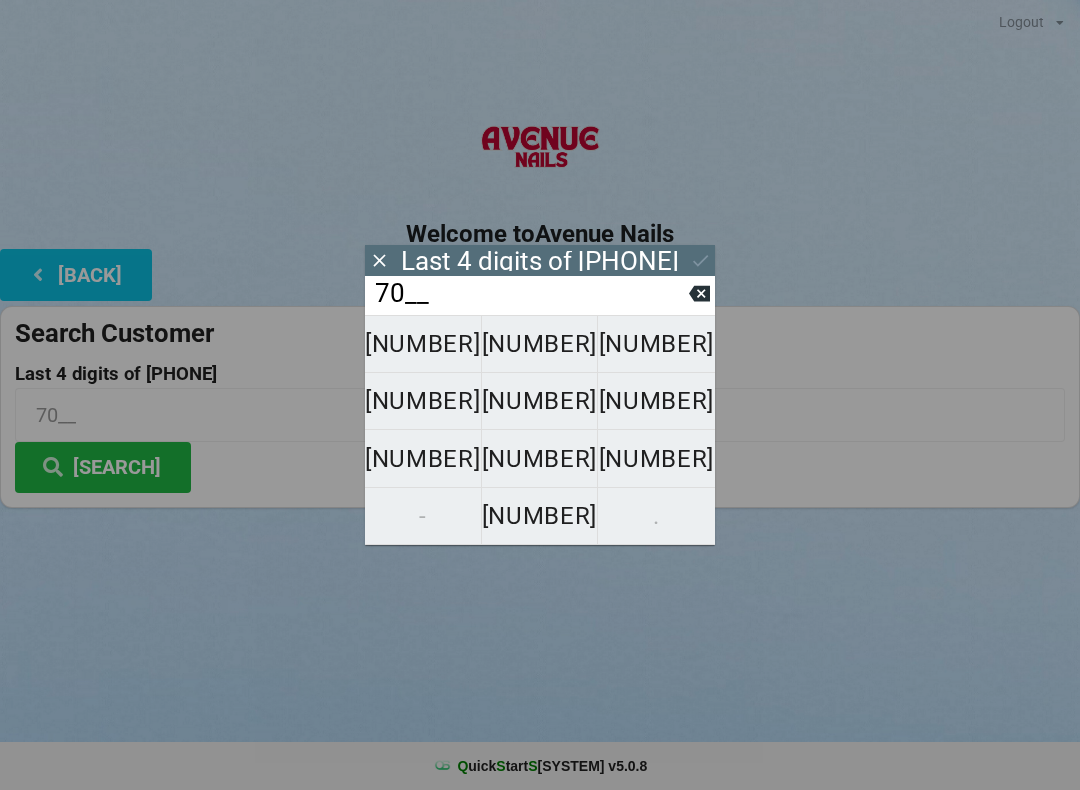 click on "[NUMBER]" at bounding box center [540, 516] 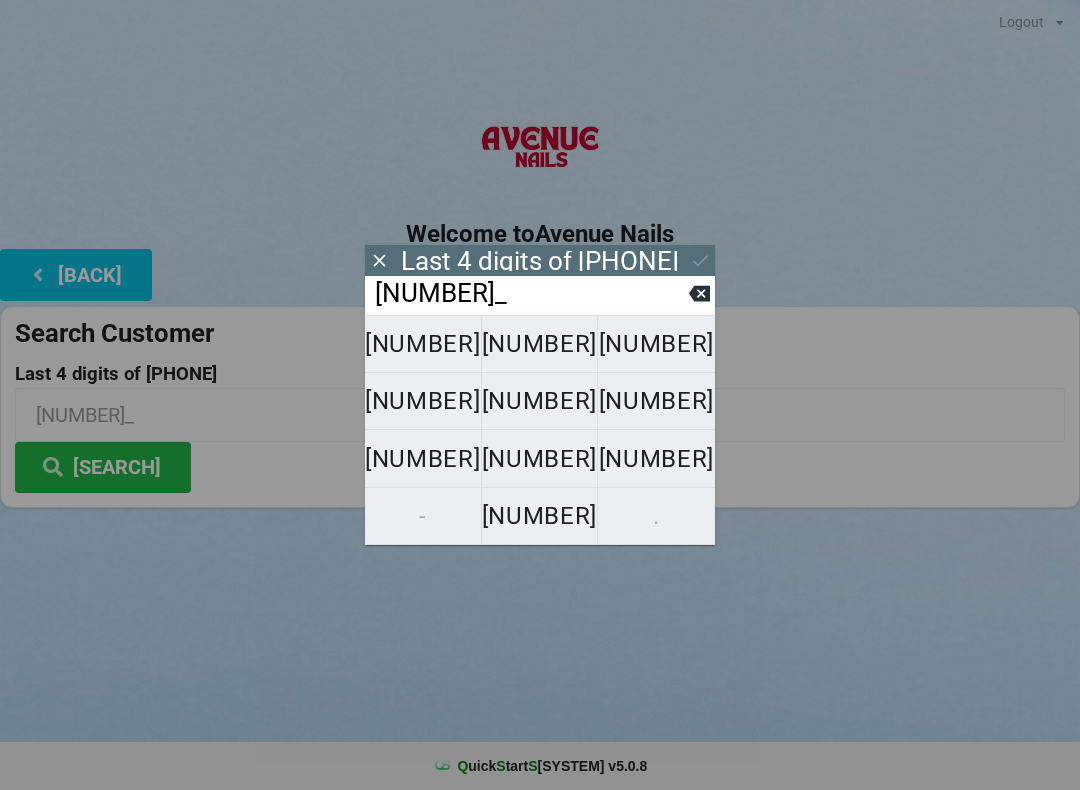 click on "[NUMBER]" at bounding box center [423, 401] 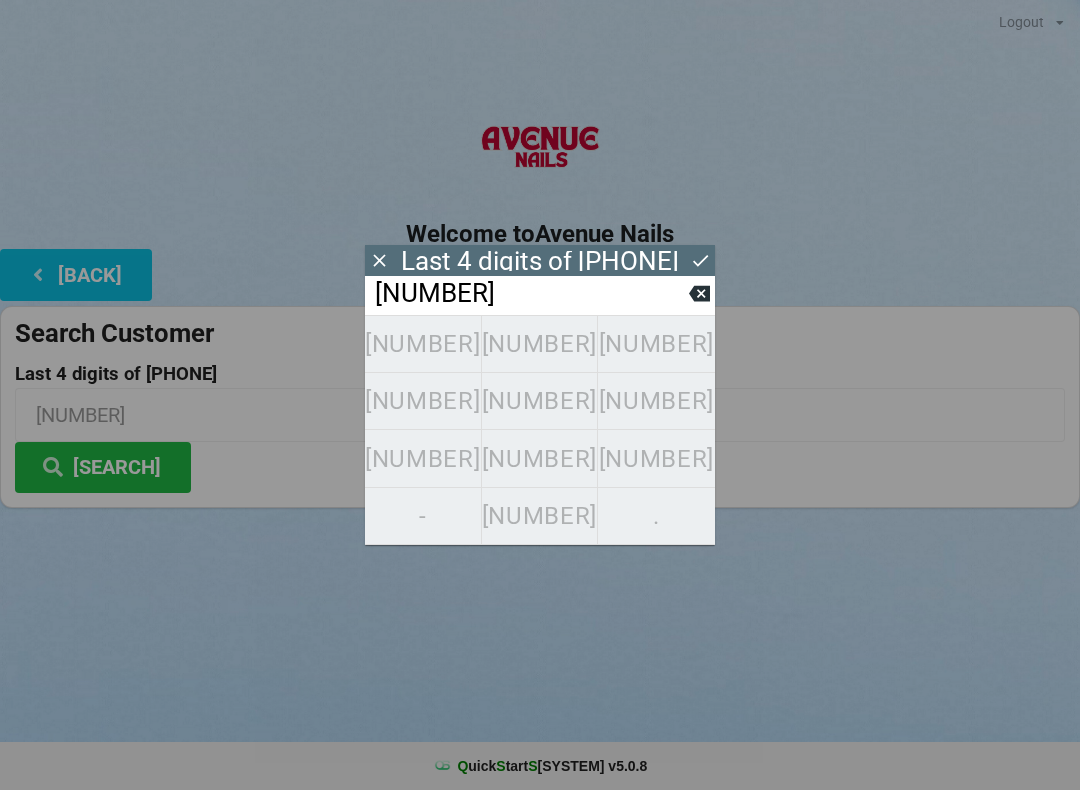 click on "Welcome to  Avenue Nails" at bounding box center [540, 234] 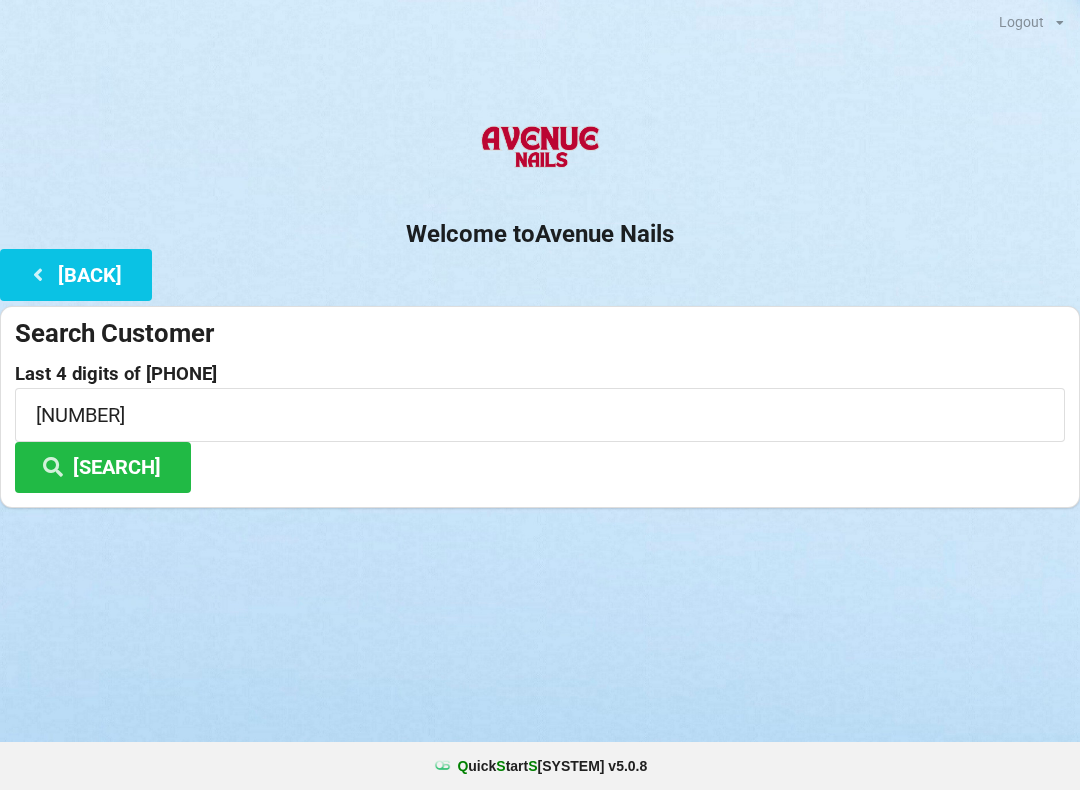 click on "[SEARCH]" at bounding box center [103, 467] 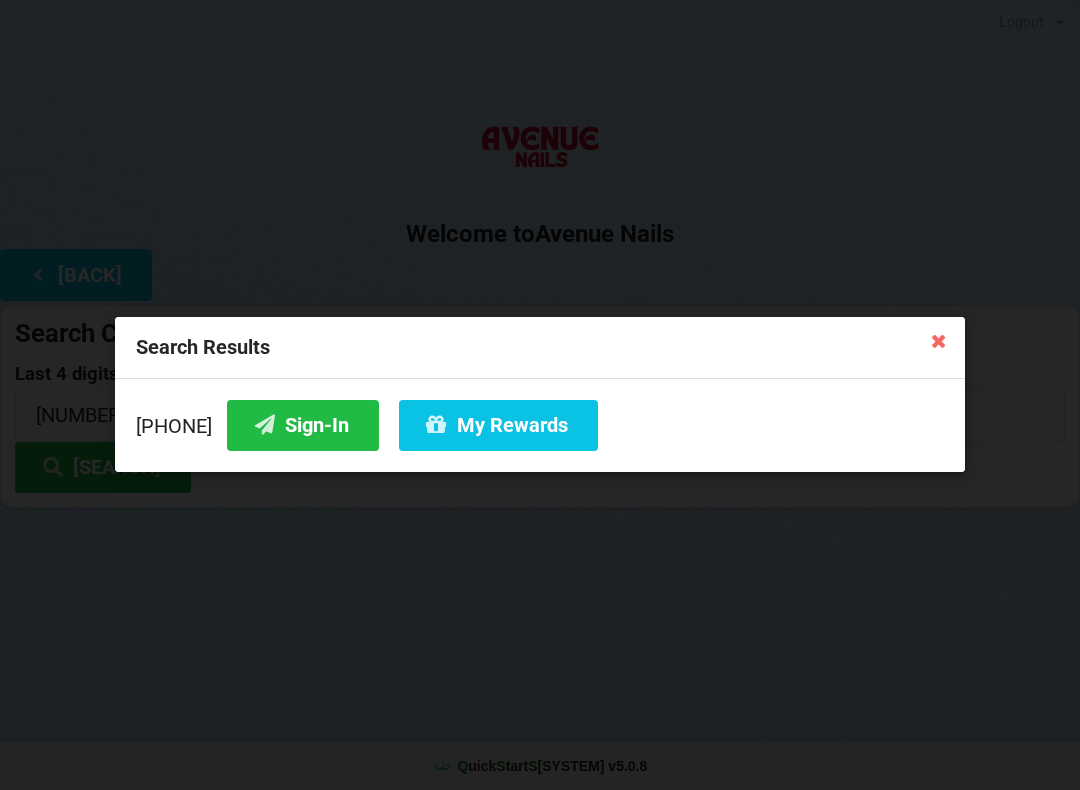 click on "Sign-In" at bounding box center (303, 425) 